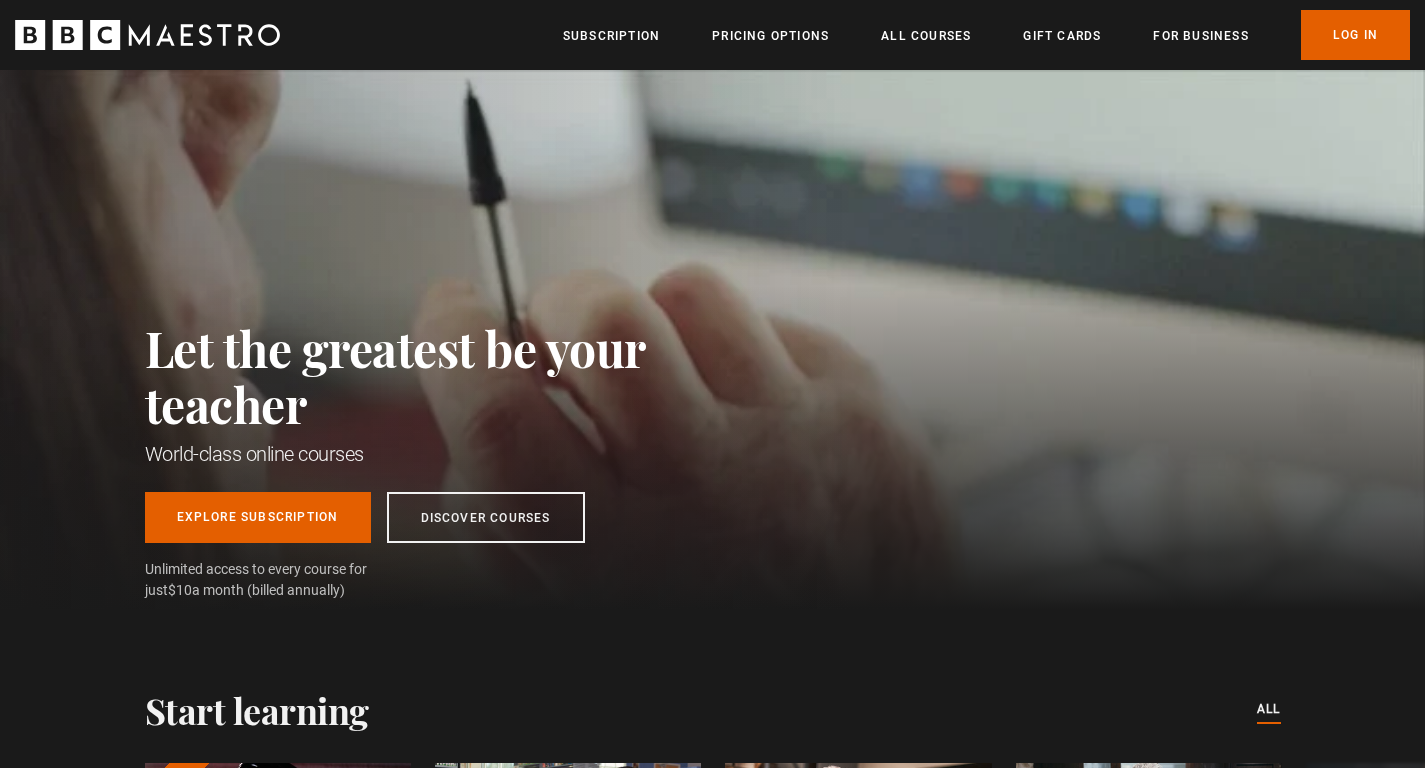 scroll, scrollTop: 0, scrollLeft: 0, axis: both 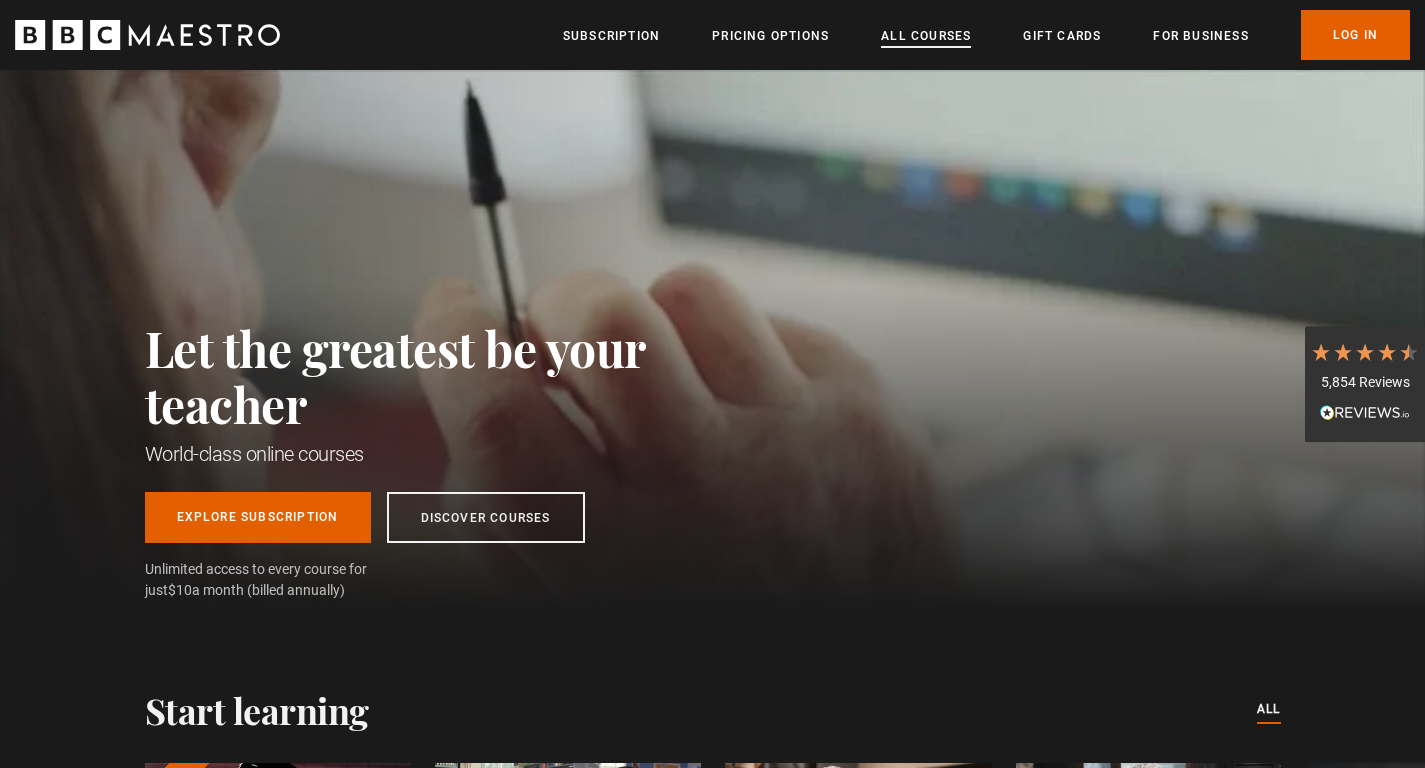 click on "All Courses" at bounding box center (926, 36) 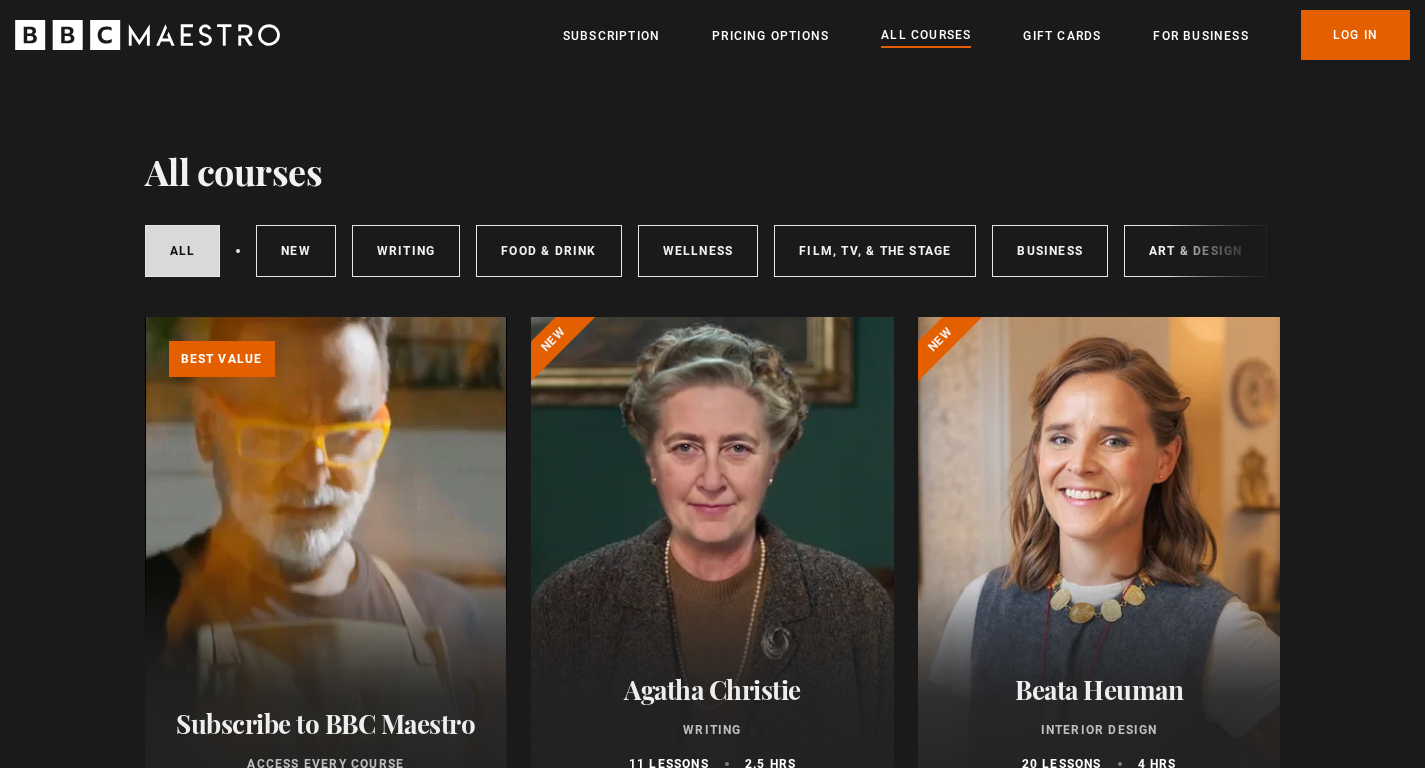 scroll, scrollTop: 0, scrollLeft: 0, axis: both 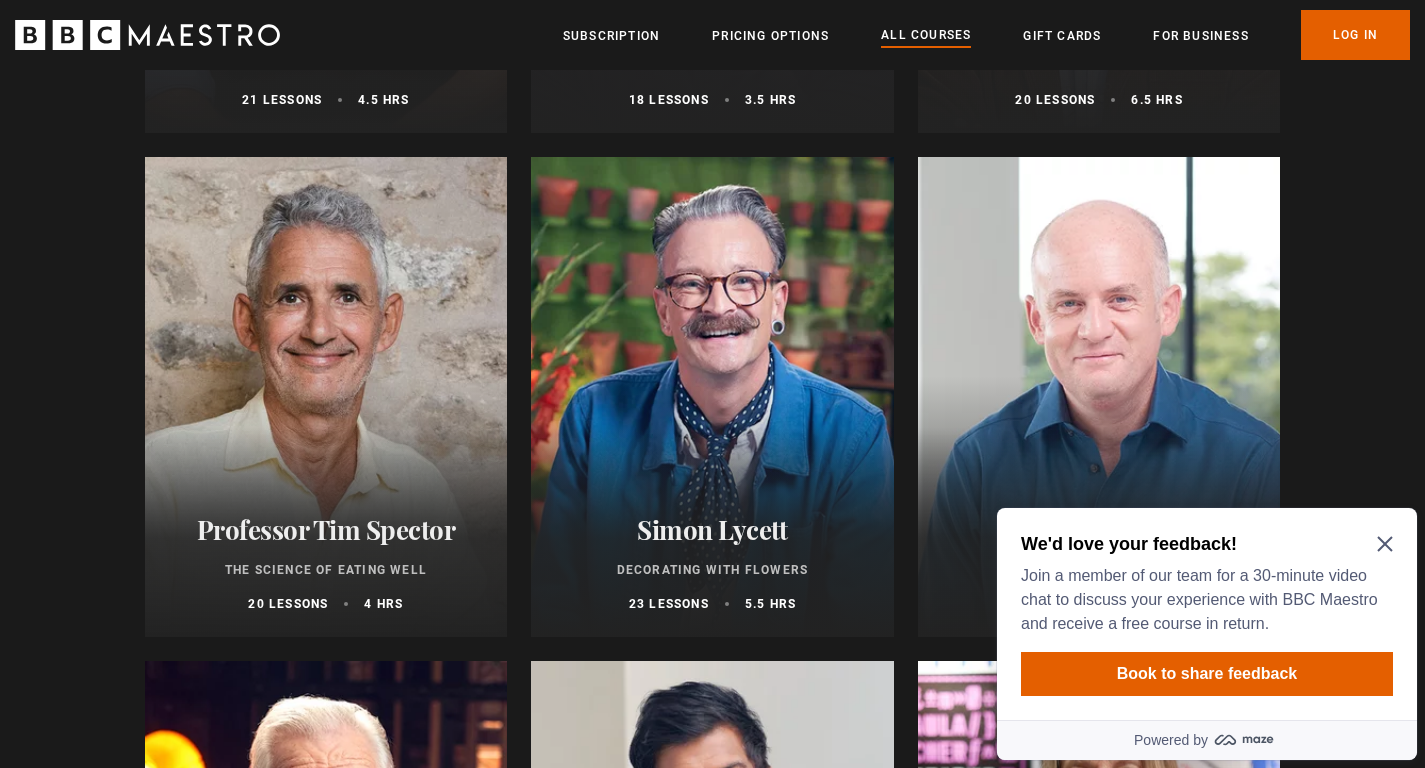 click 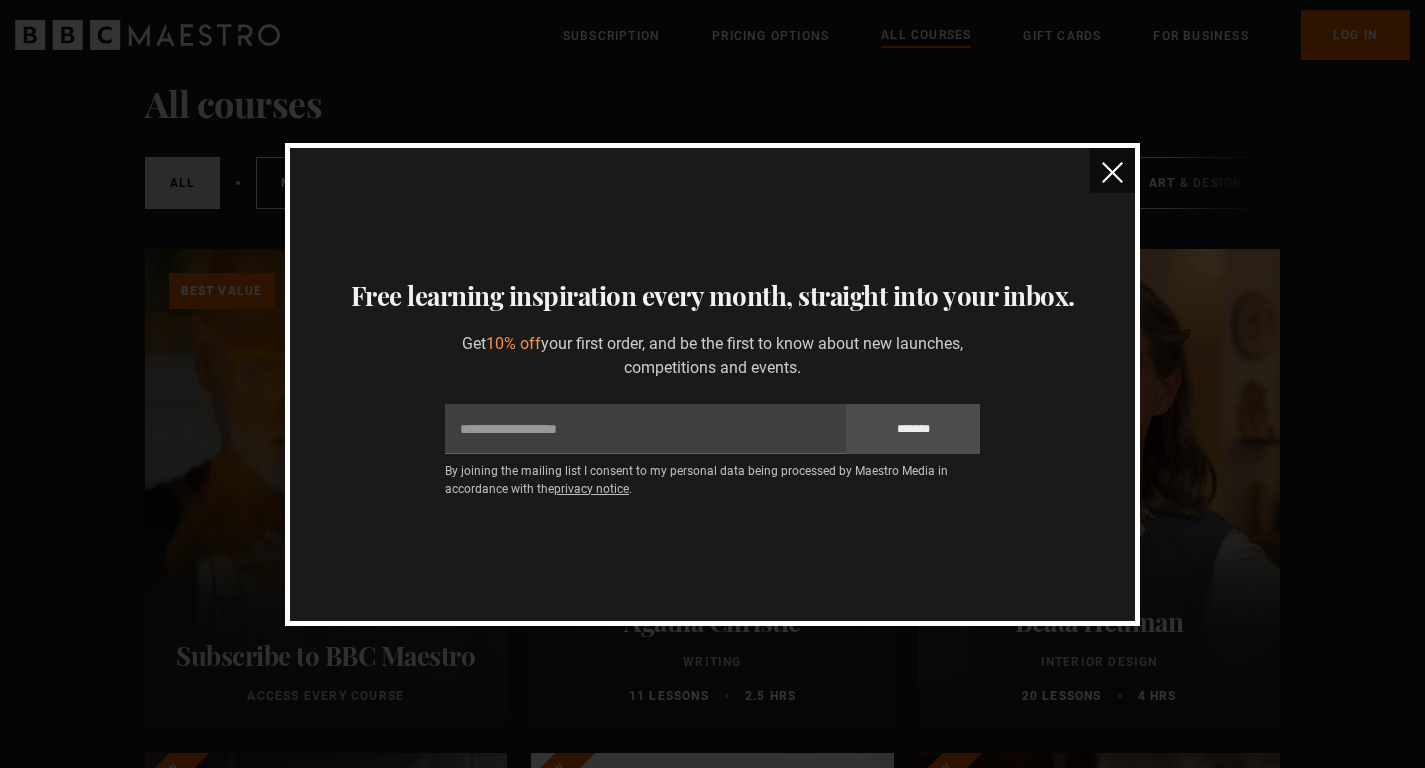 scroll, scrollTop: 0, scrollLeft: 0, axis: both 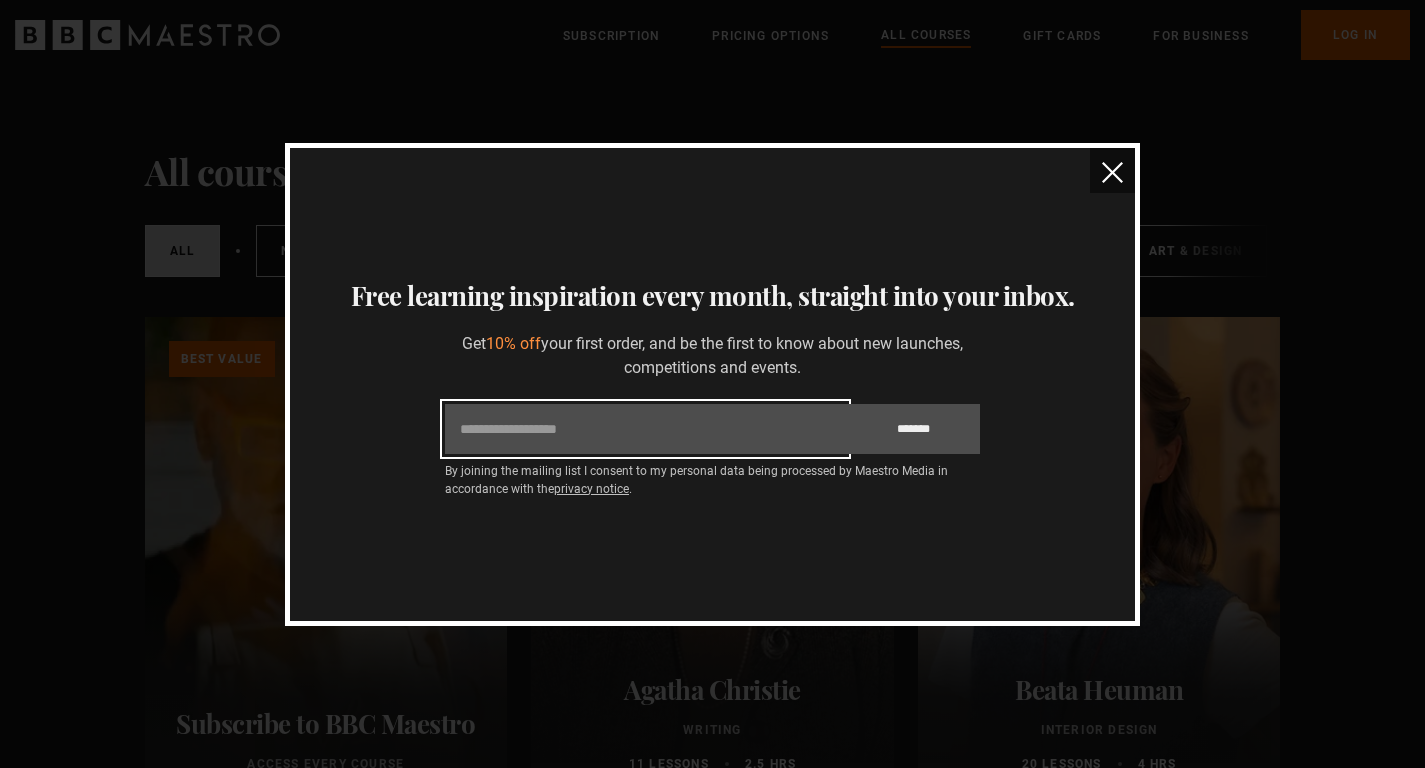 click on "Email" at bounding box center [645, 429] 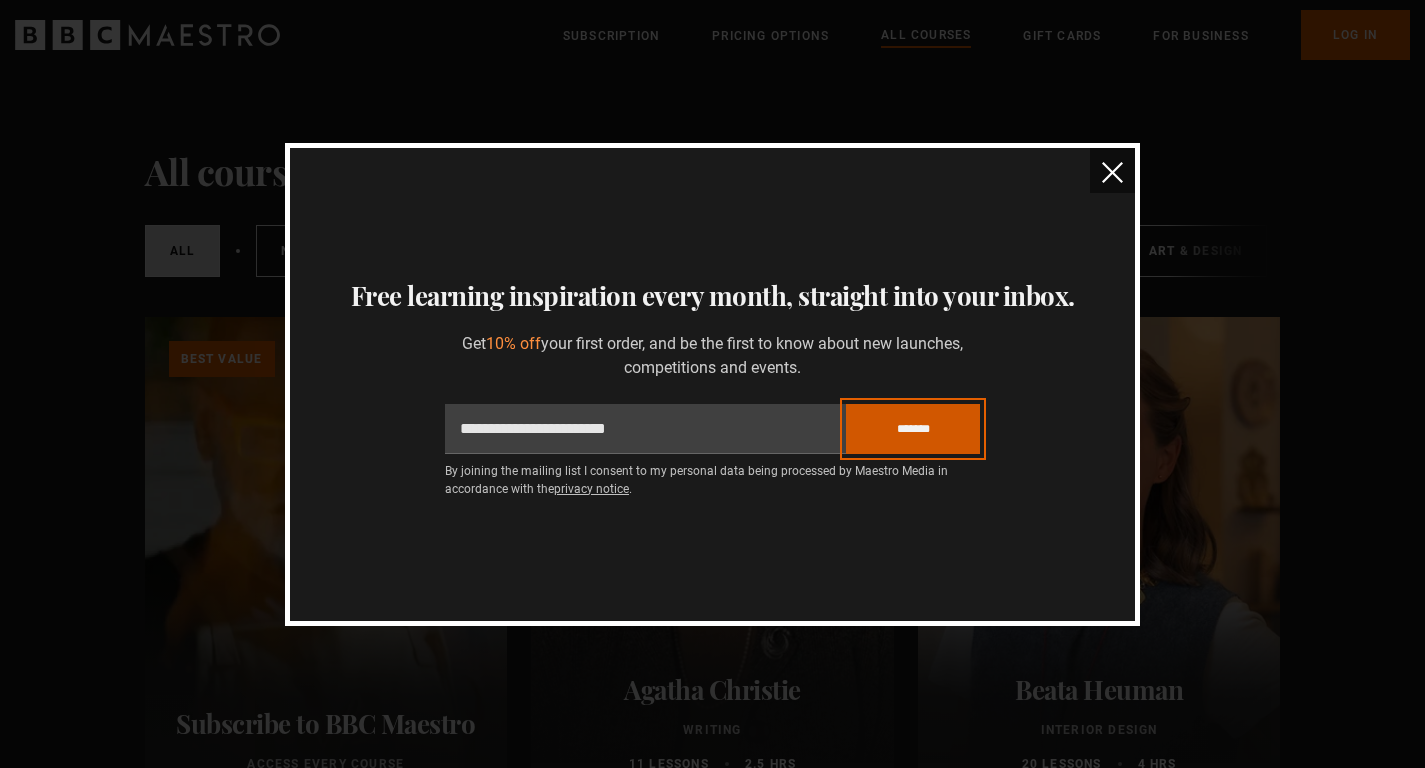 click on "*******" at bounding box center (913, 429) 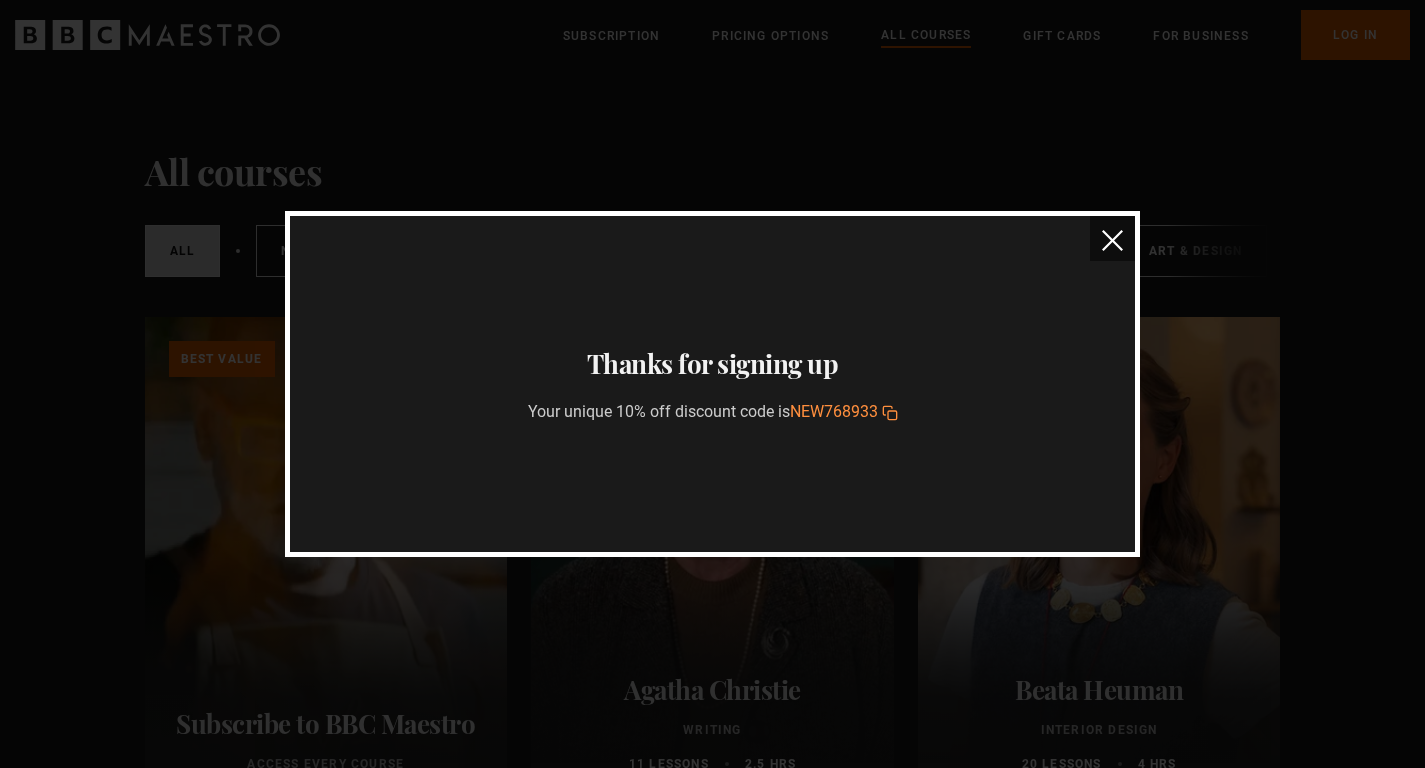 drag, startPoint x: 791, startPoint y: 411, endPoint x: 882, endPoint y: 419, distance: 91.350975 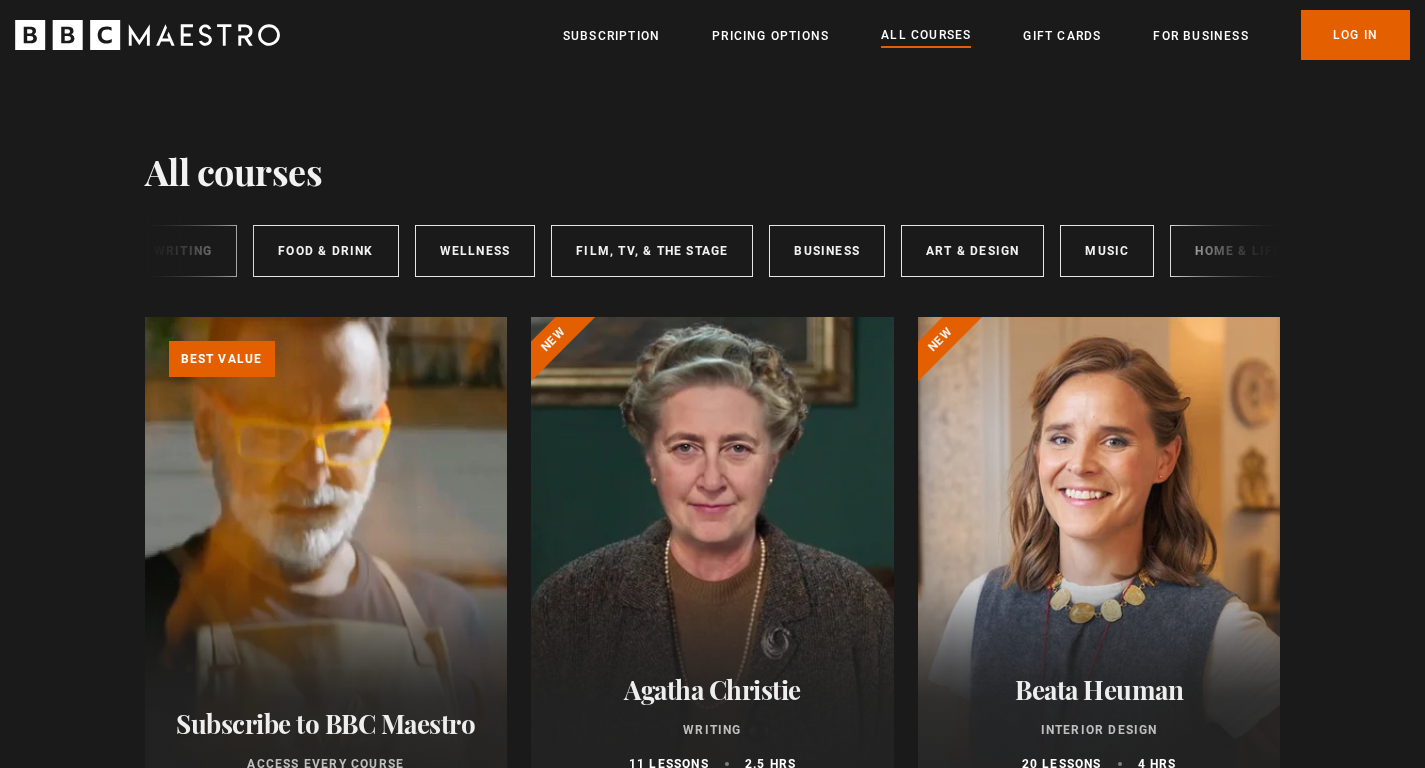 scroll, scrollTop: 0, scrollLeft: 242, axis: horizontal 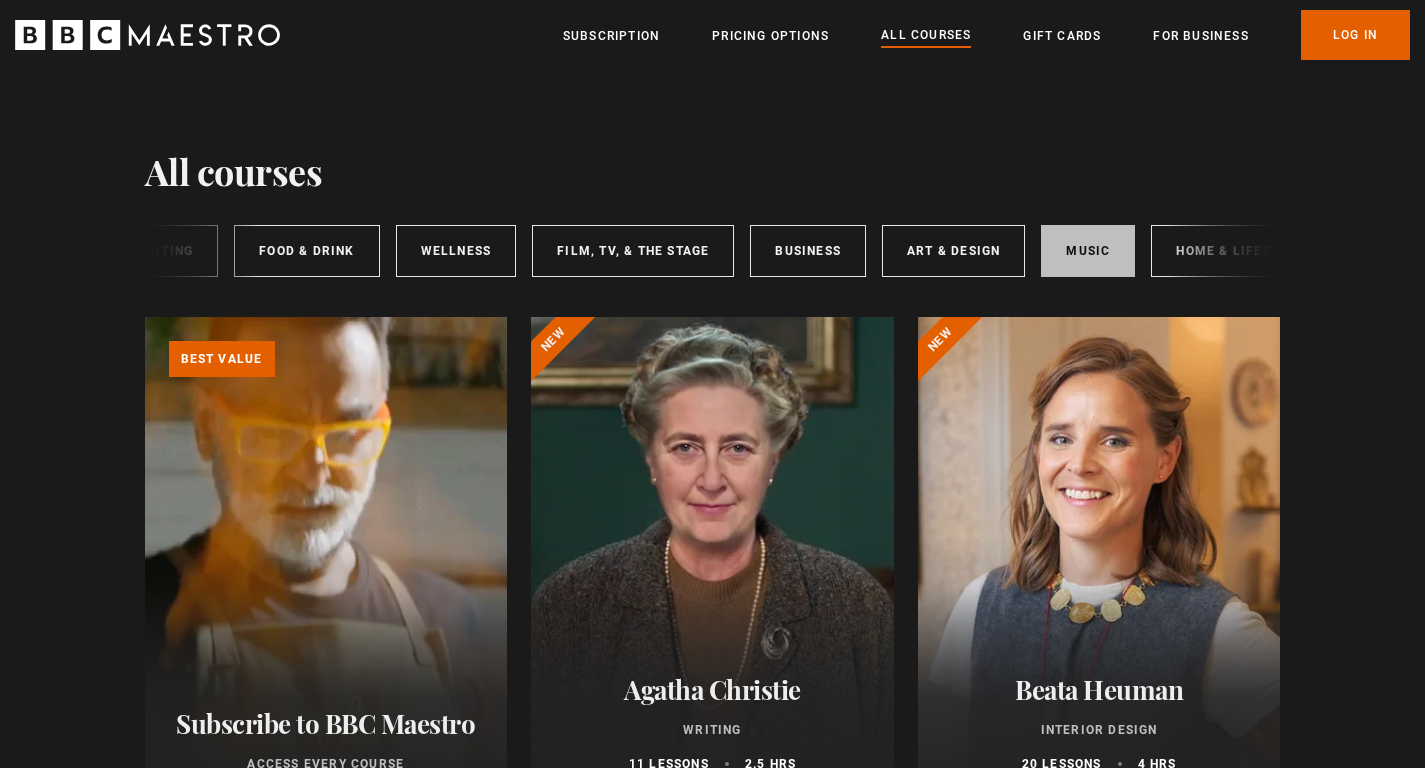 click on "Music" at bounding box center (1088, 251) 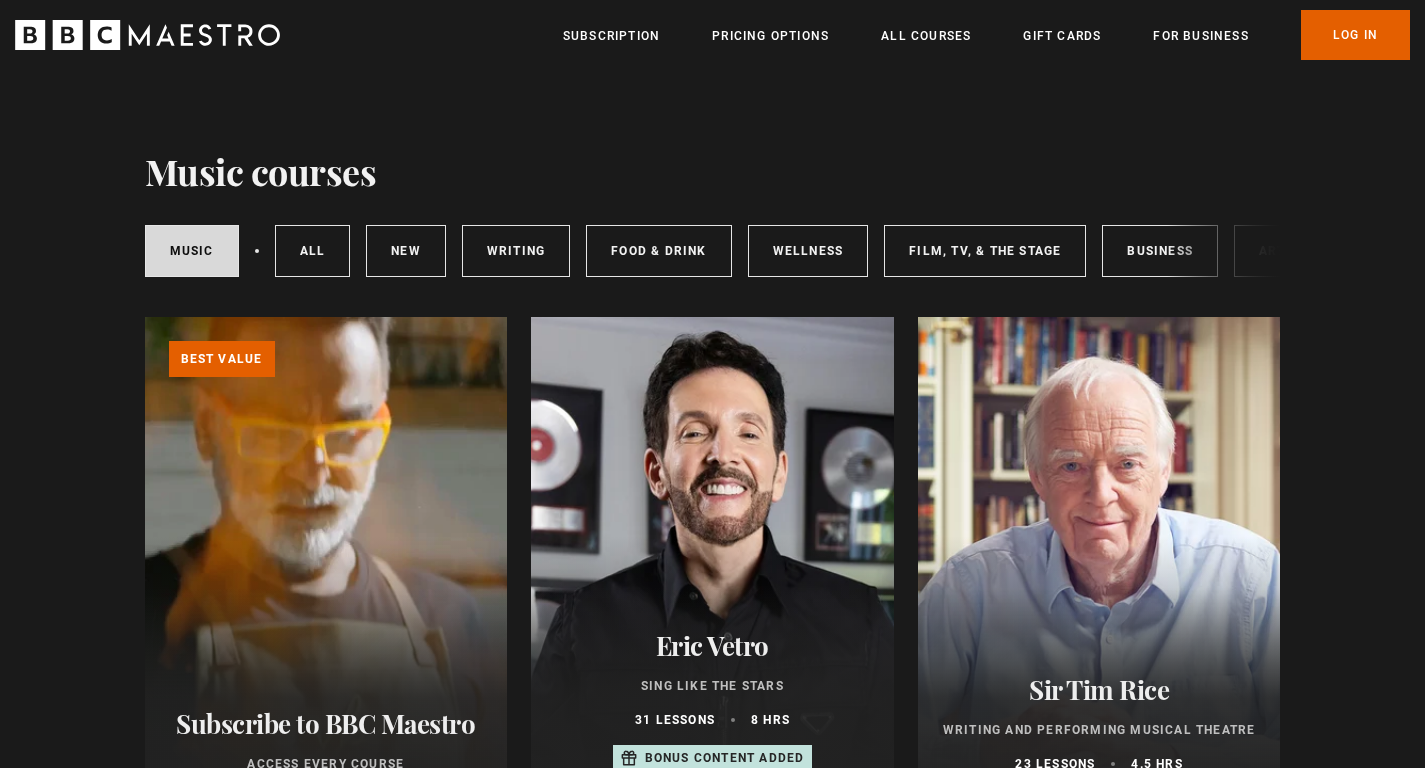 scroll, scrollTop: 0, scrollLeft: 0, axis: both 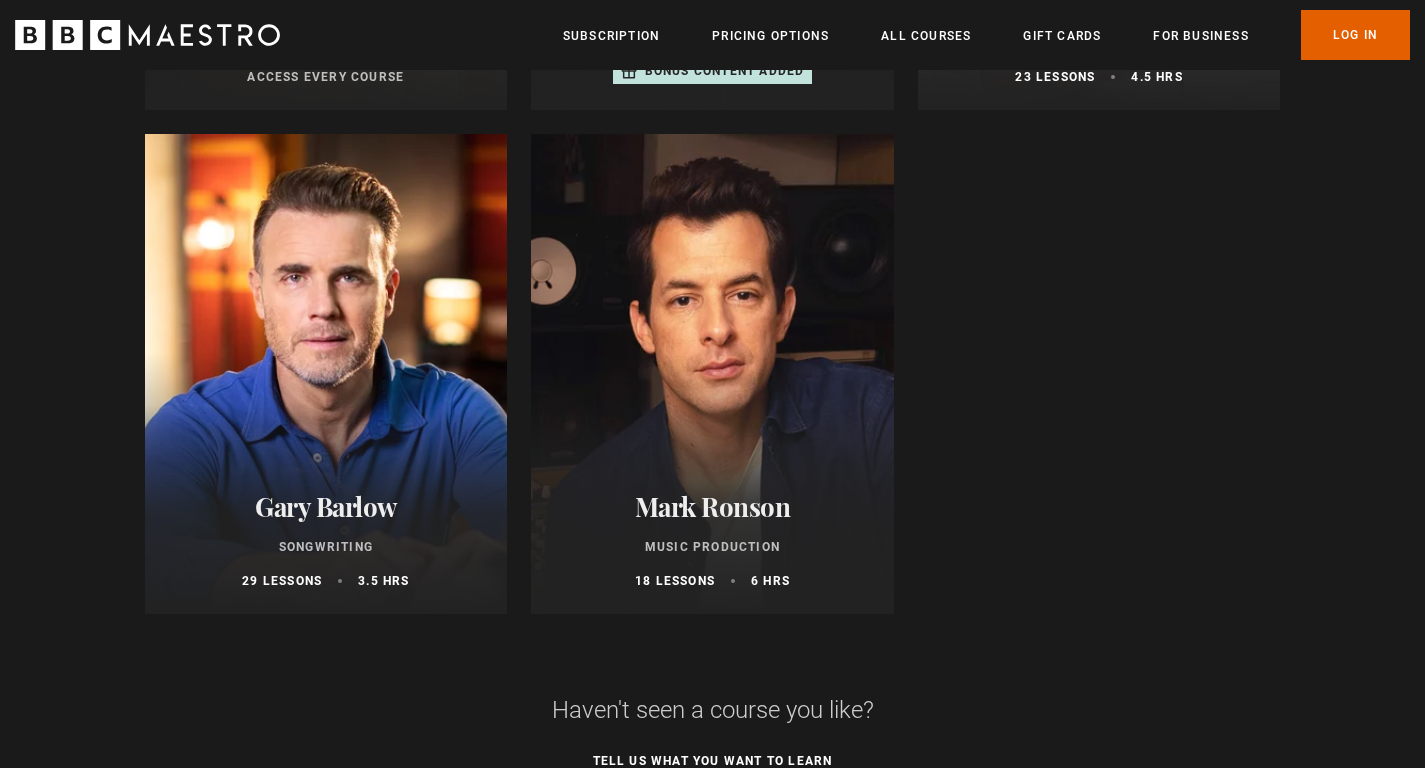 click at bounding box center (712, 374) 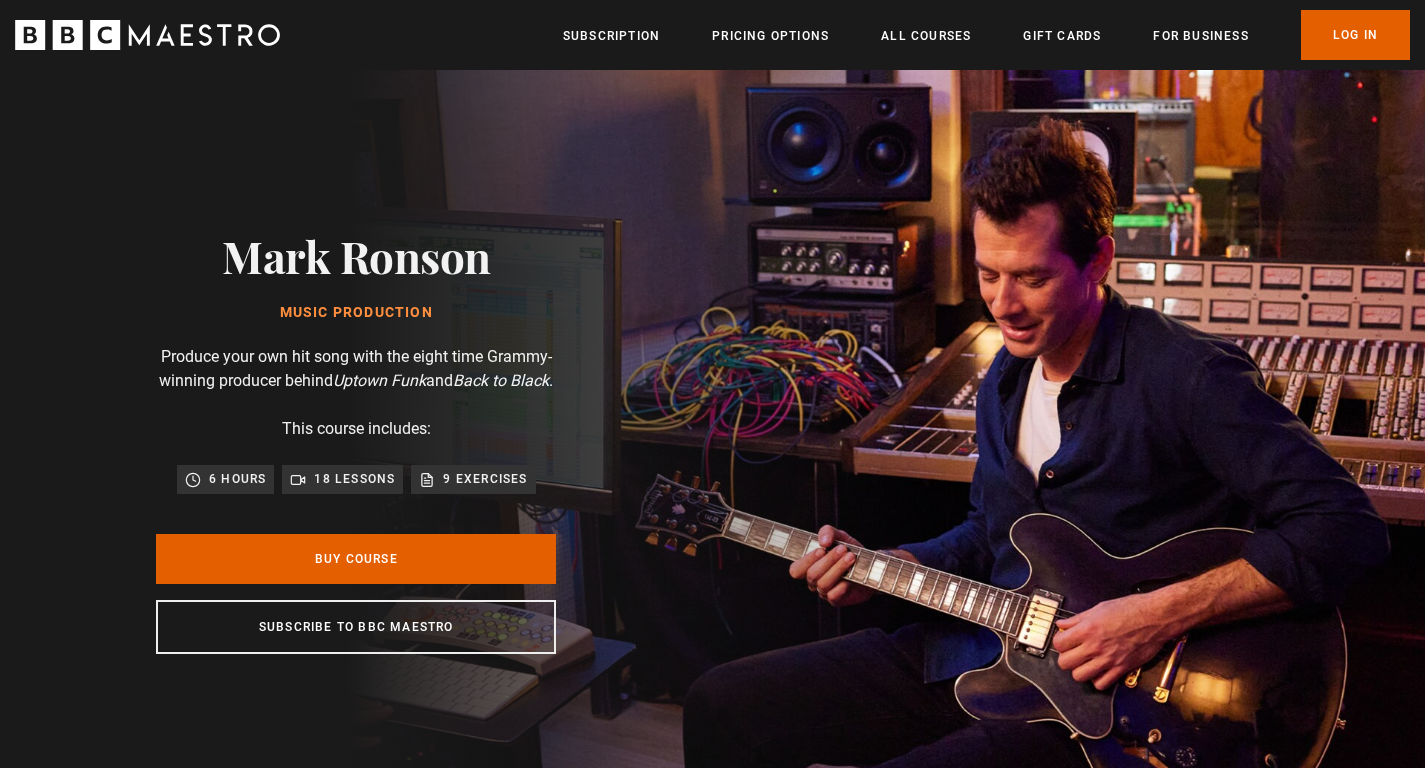 scroll, scrollTop: 0, scrollLeft: 0, axis: both 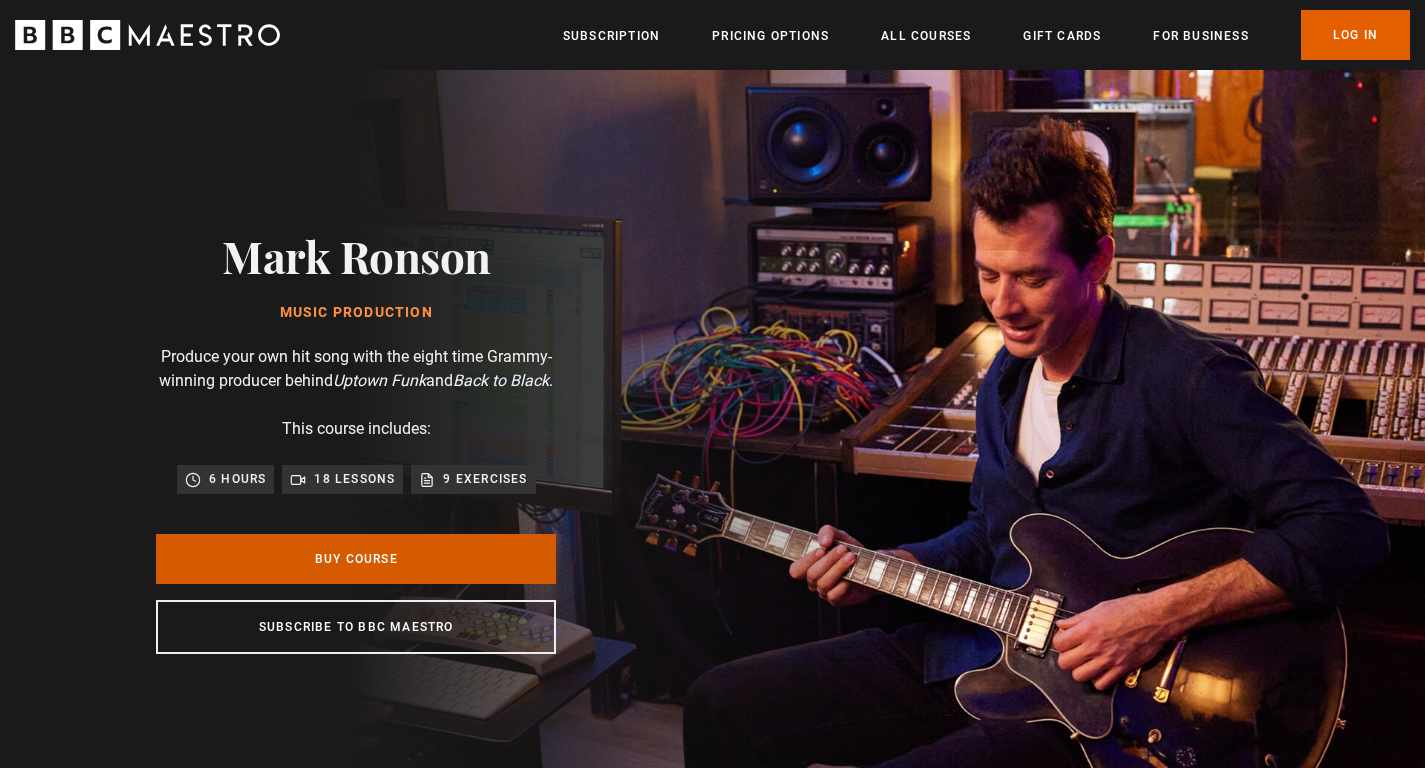 click on "Buy Course" at bounding box center (356, 559) 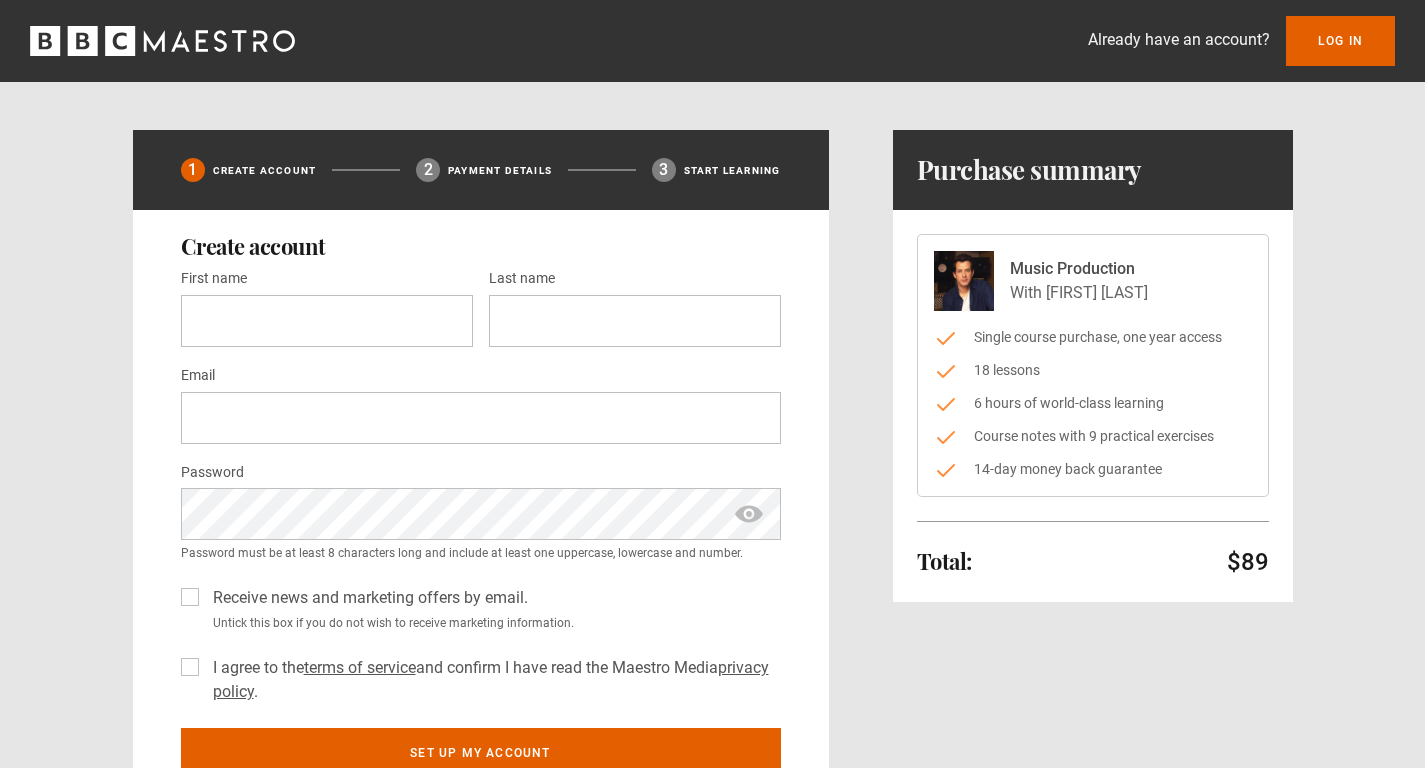 scroll, scrollTop: 0, scrollLeft: 0, axis: both 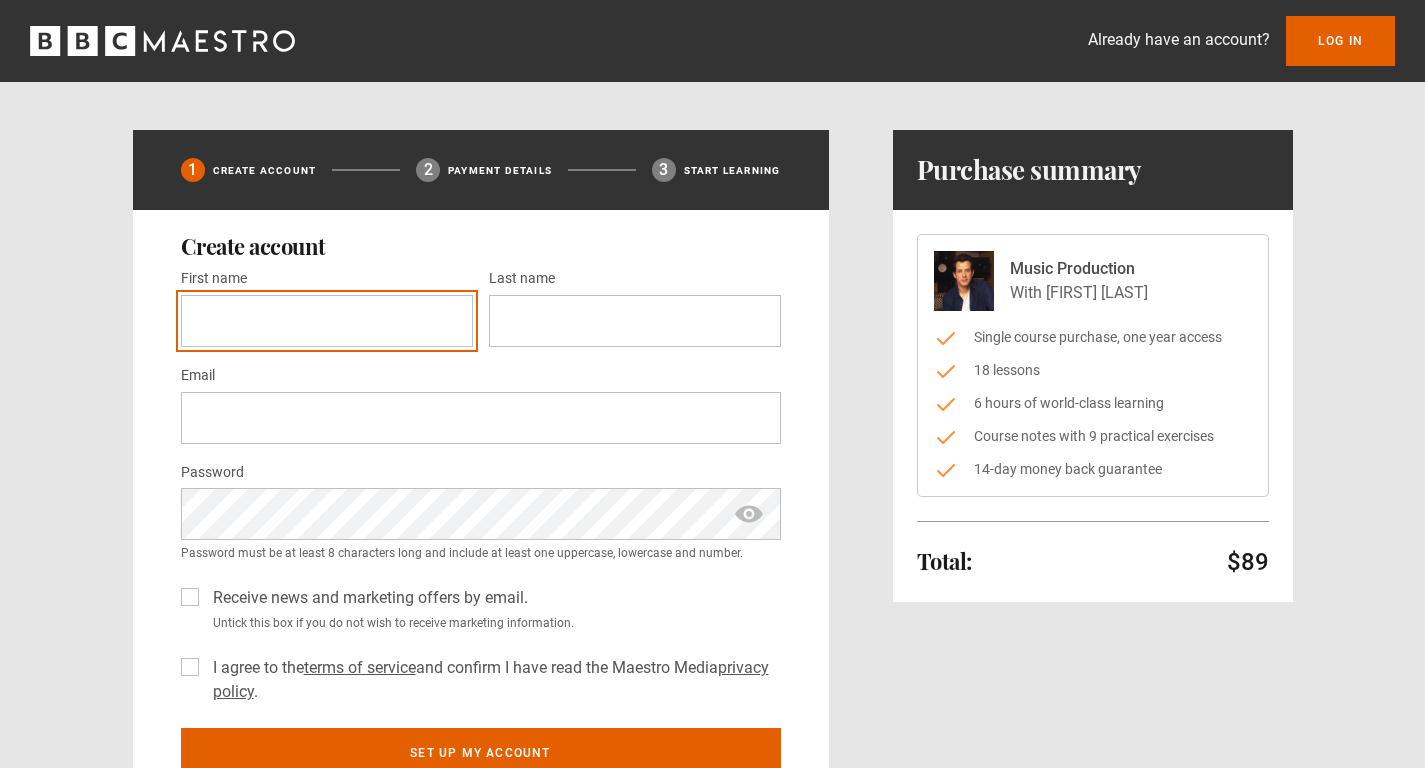 click on "First name  *" at bounding box center [327, 321] 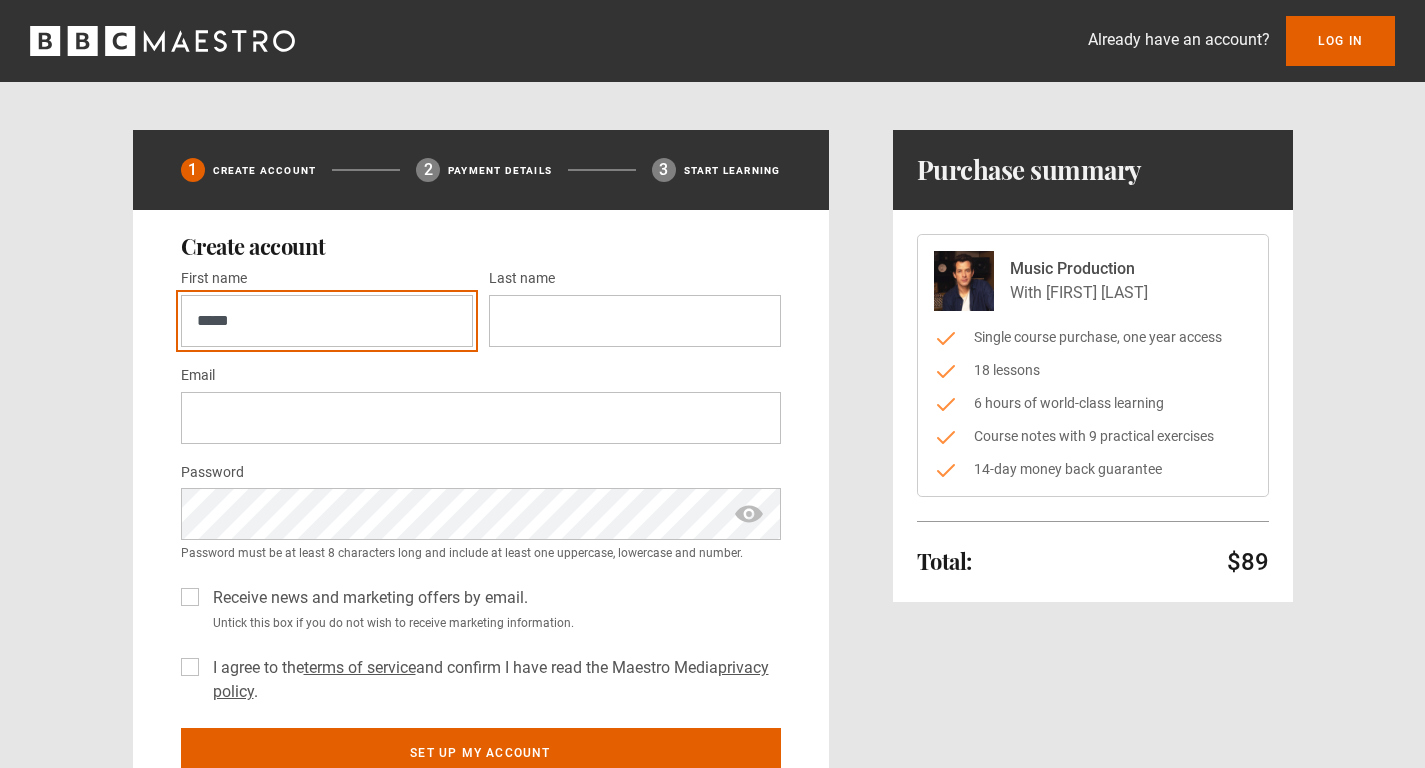 type on "********" 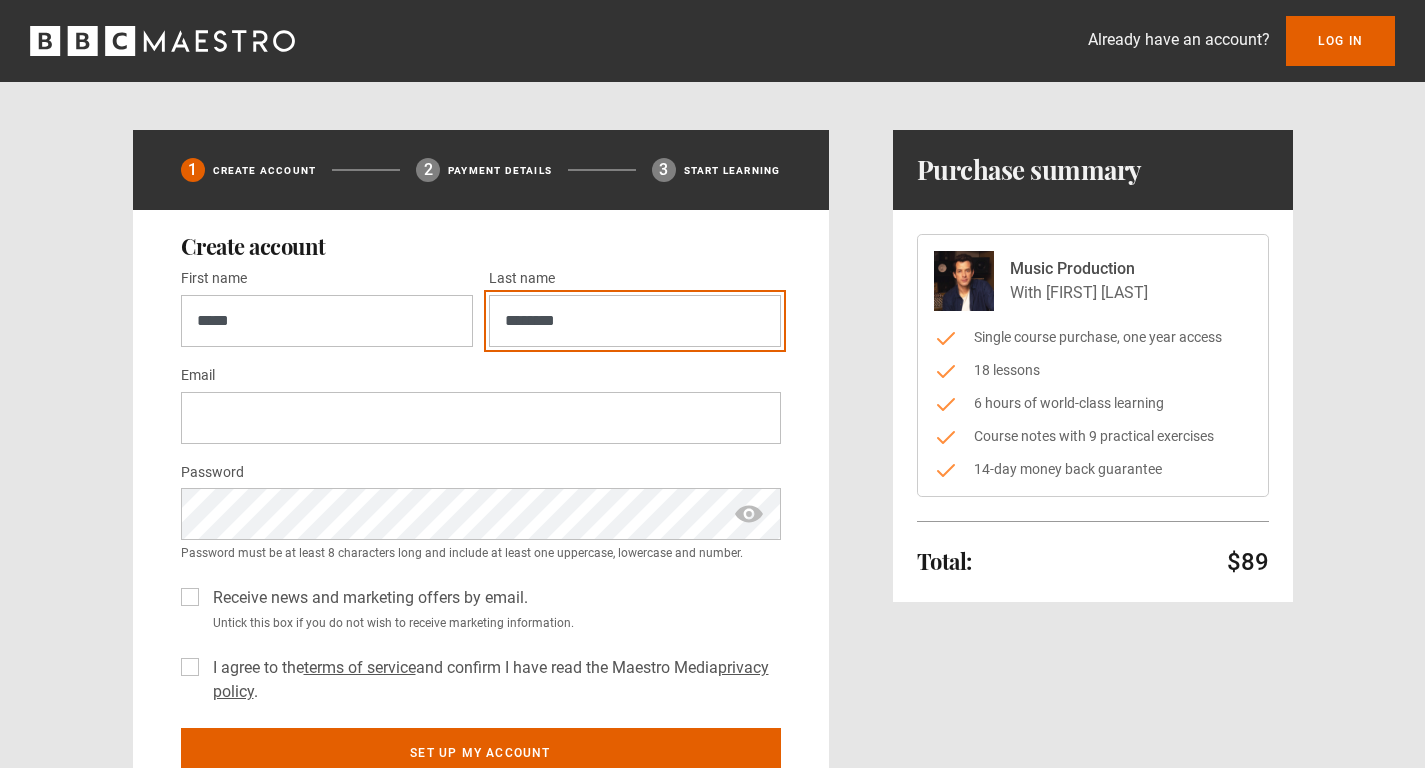type on "**********" 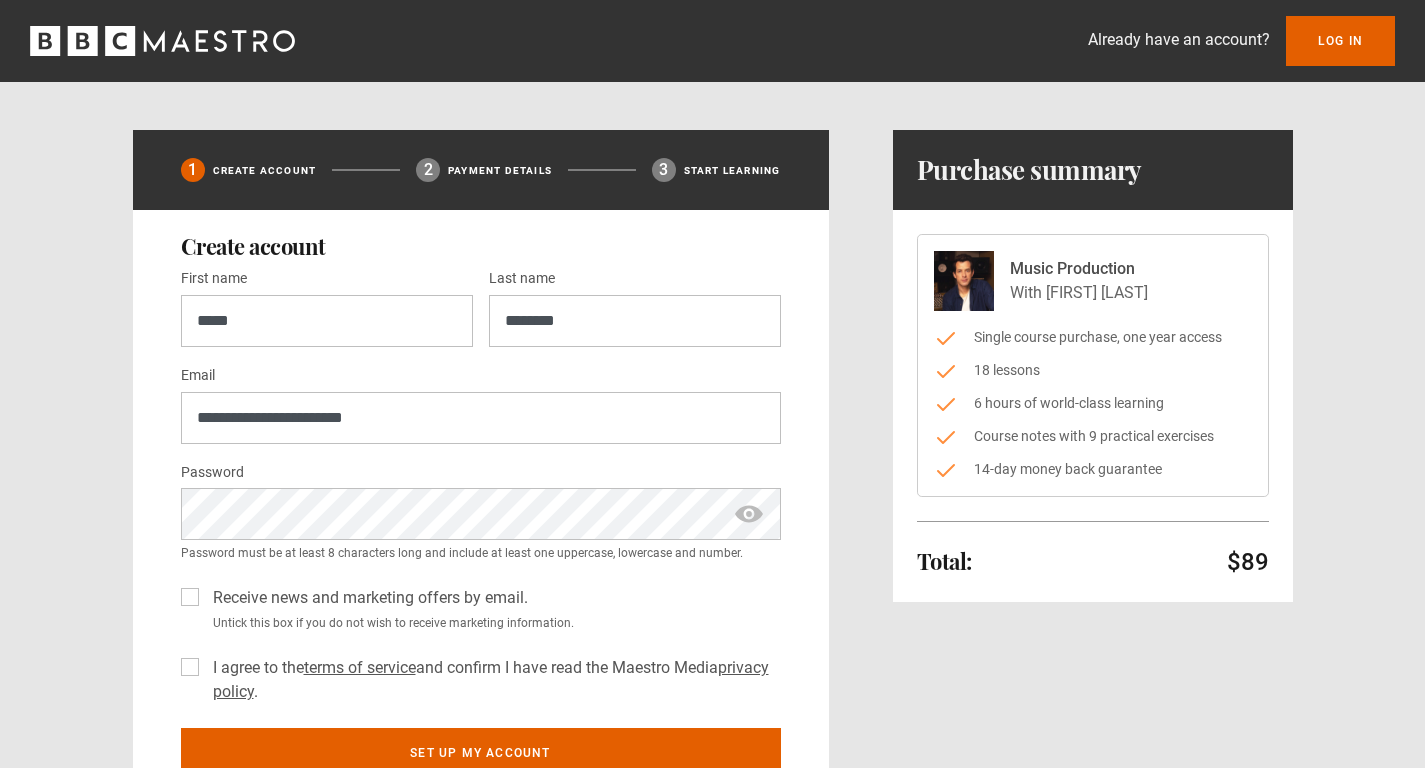 click on "I agree to the  terms of service  and confirm I have read the Maestro Media  privacy policy ." at bounding box center (493, 680) 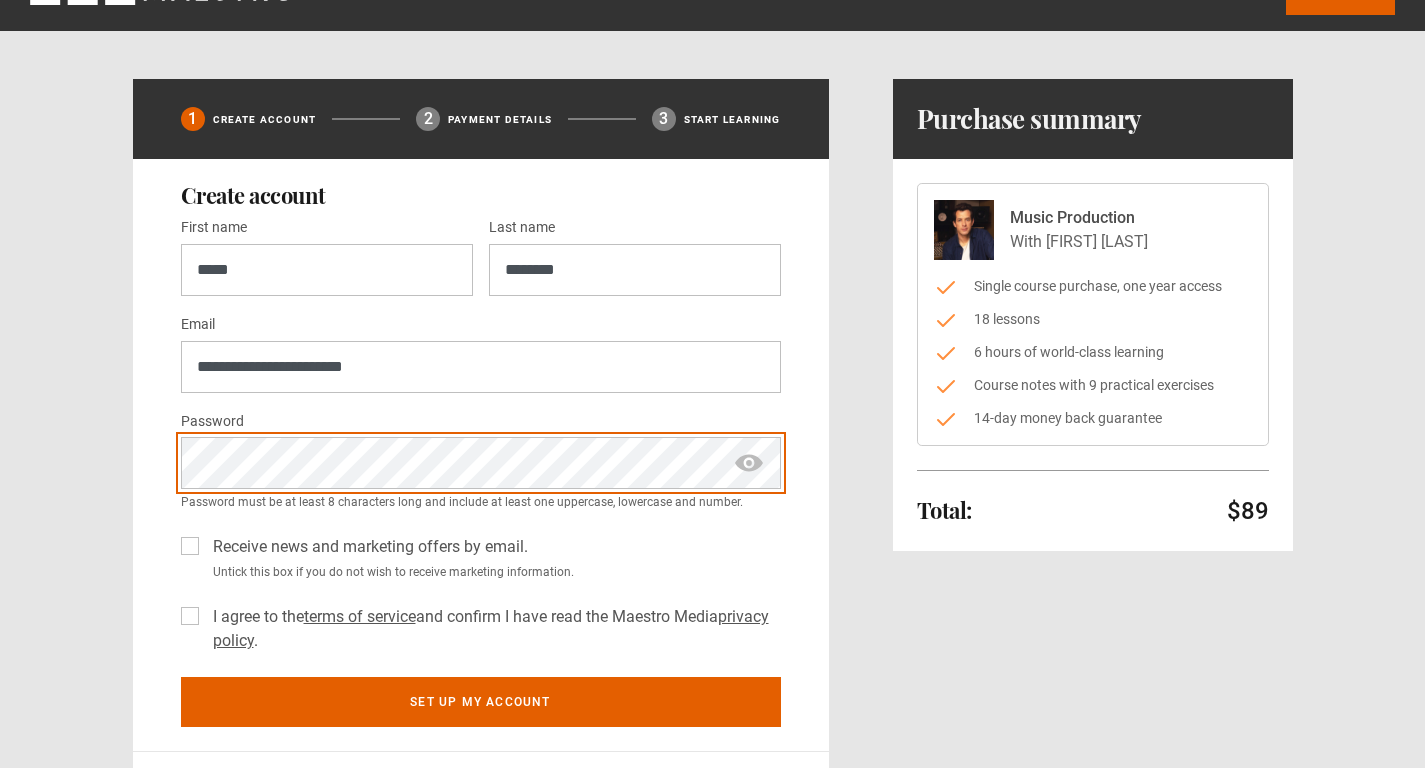 scroll, scrollTop: 101, scrollLeft: 0, axis: vertical 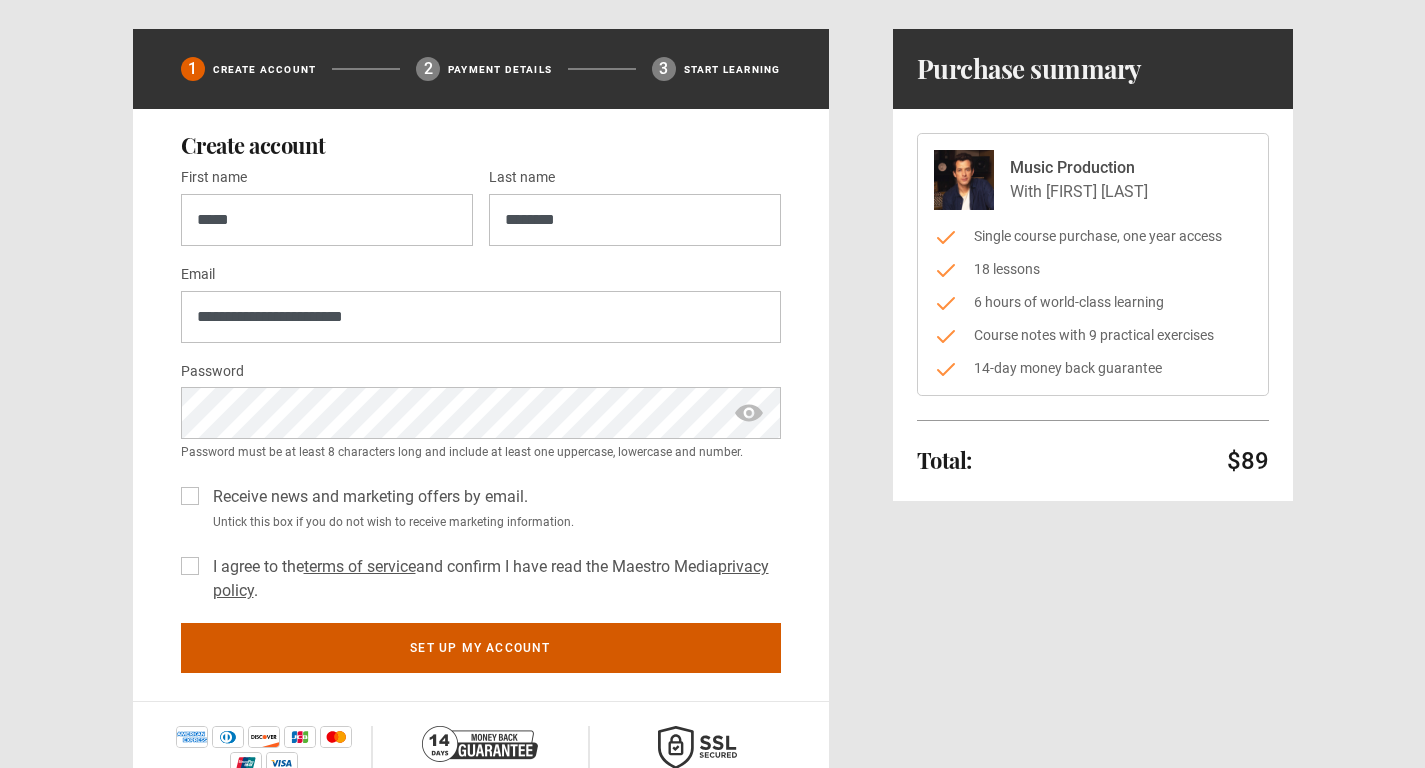 click on "Set up my account" at bounding box center (481, 648) 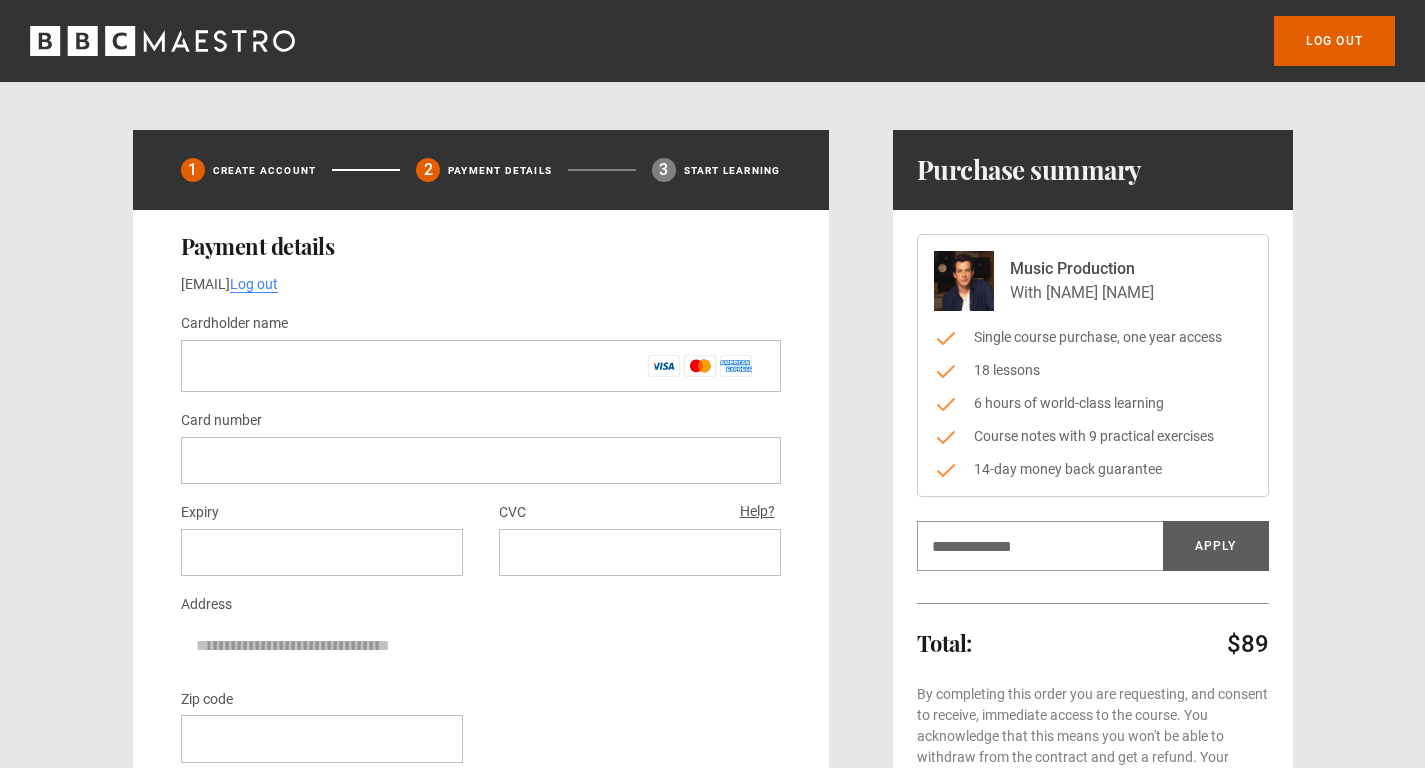 scroll, scrollTop: 0, scrollLeft: 0, axis: both 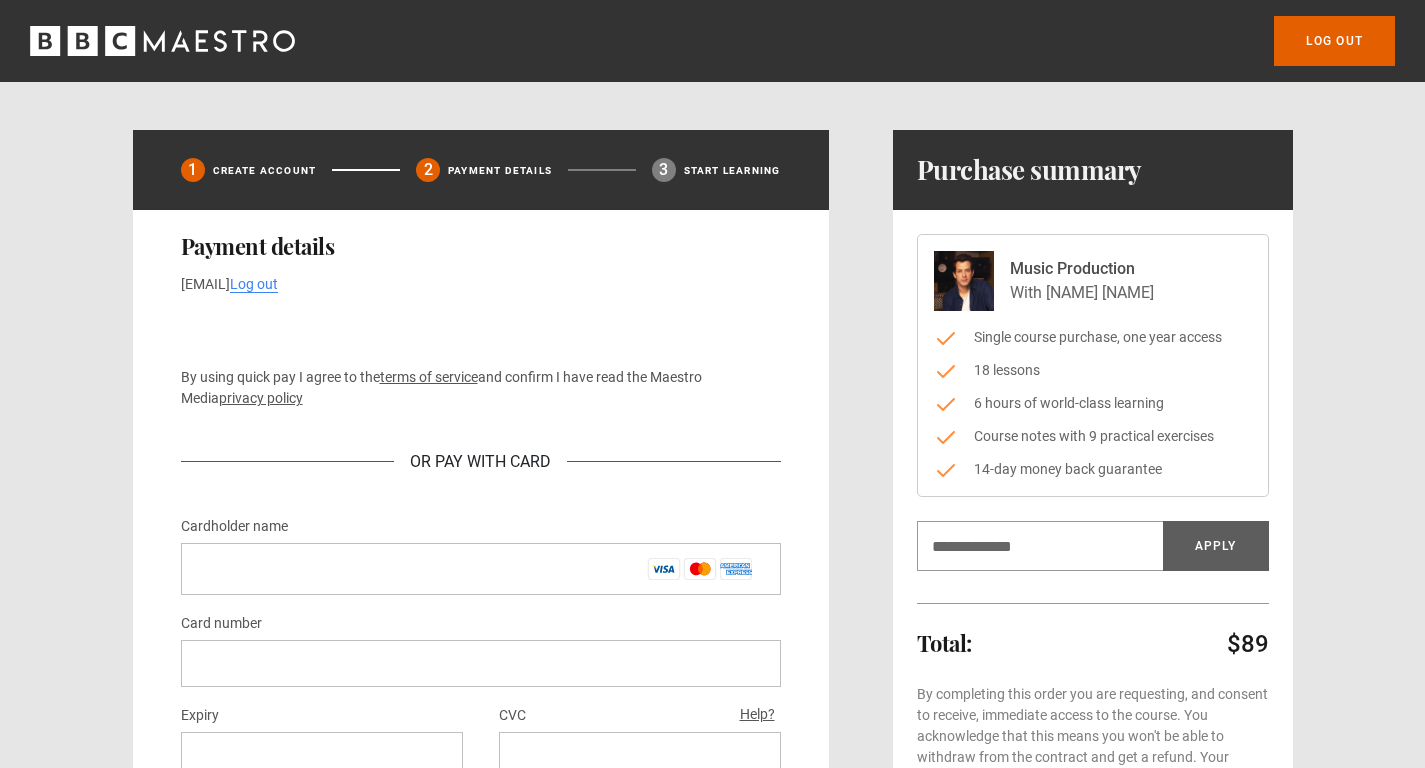 click 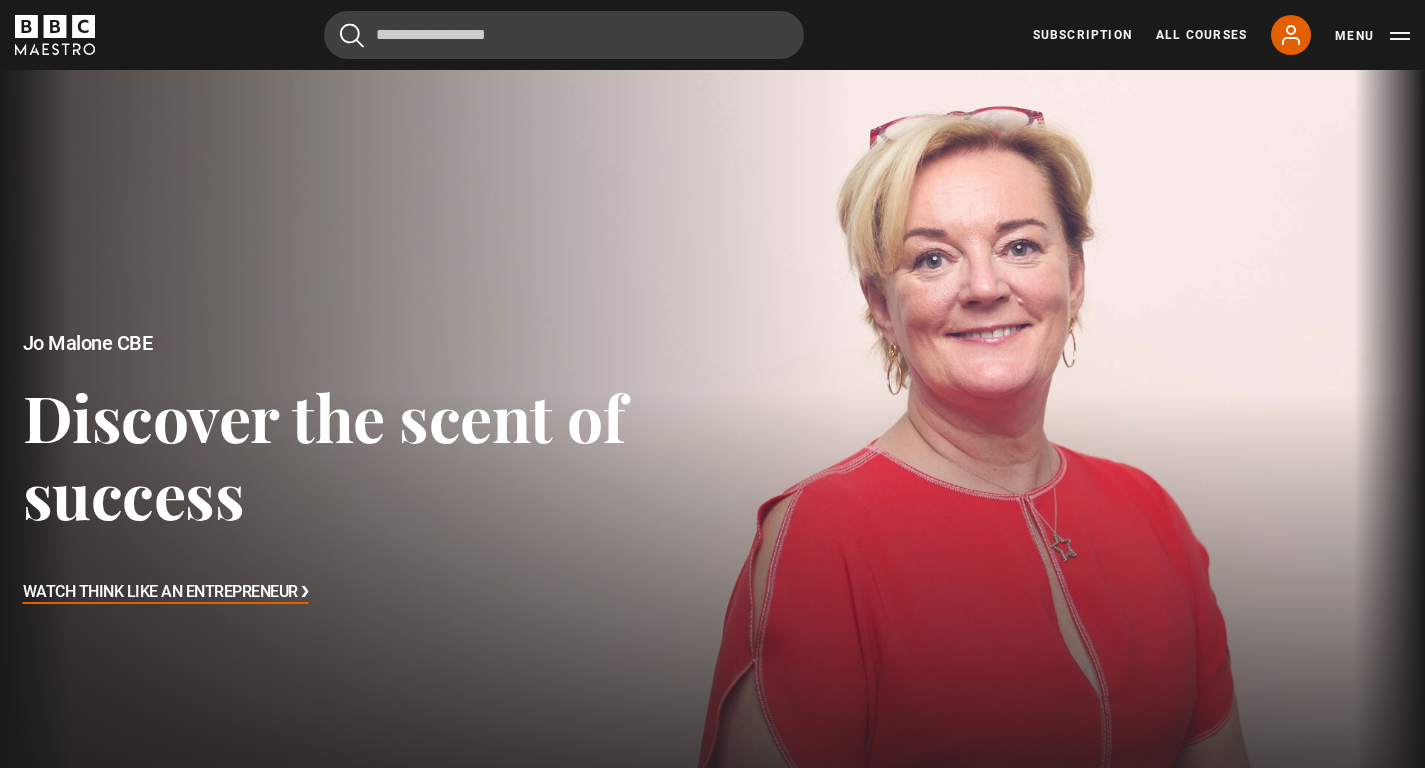 scroll, scrollTop: 0, scrollLeft: 0, axis: both 